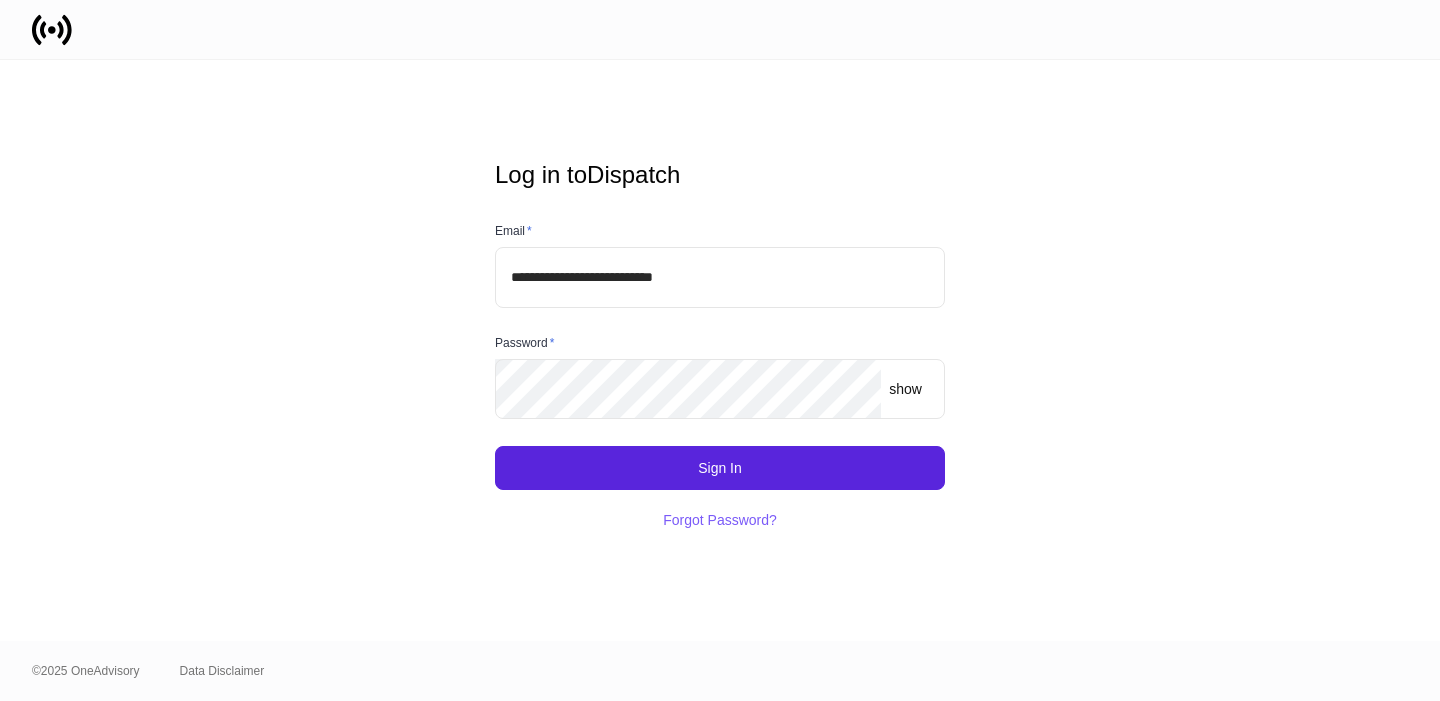 scroll, scrollTop: 0, scrollLeft: 0, axis: both 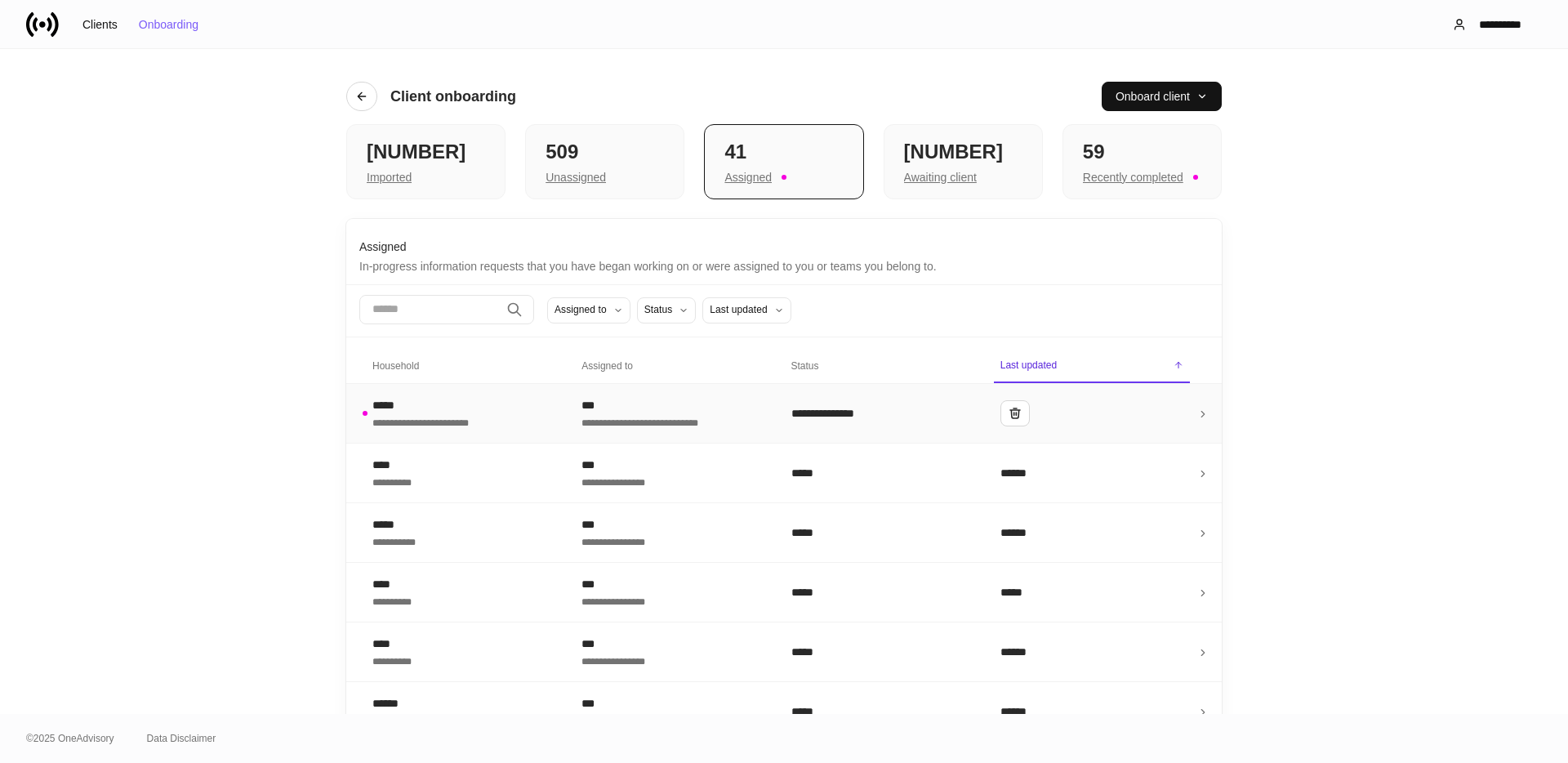 click on "**********" at bounding box center (883, 413) 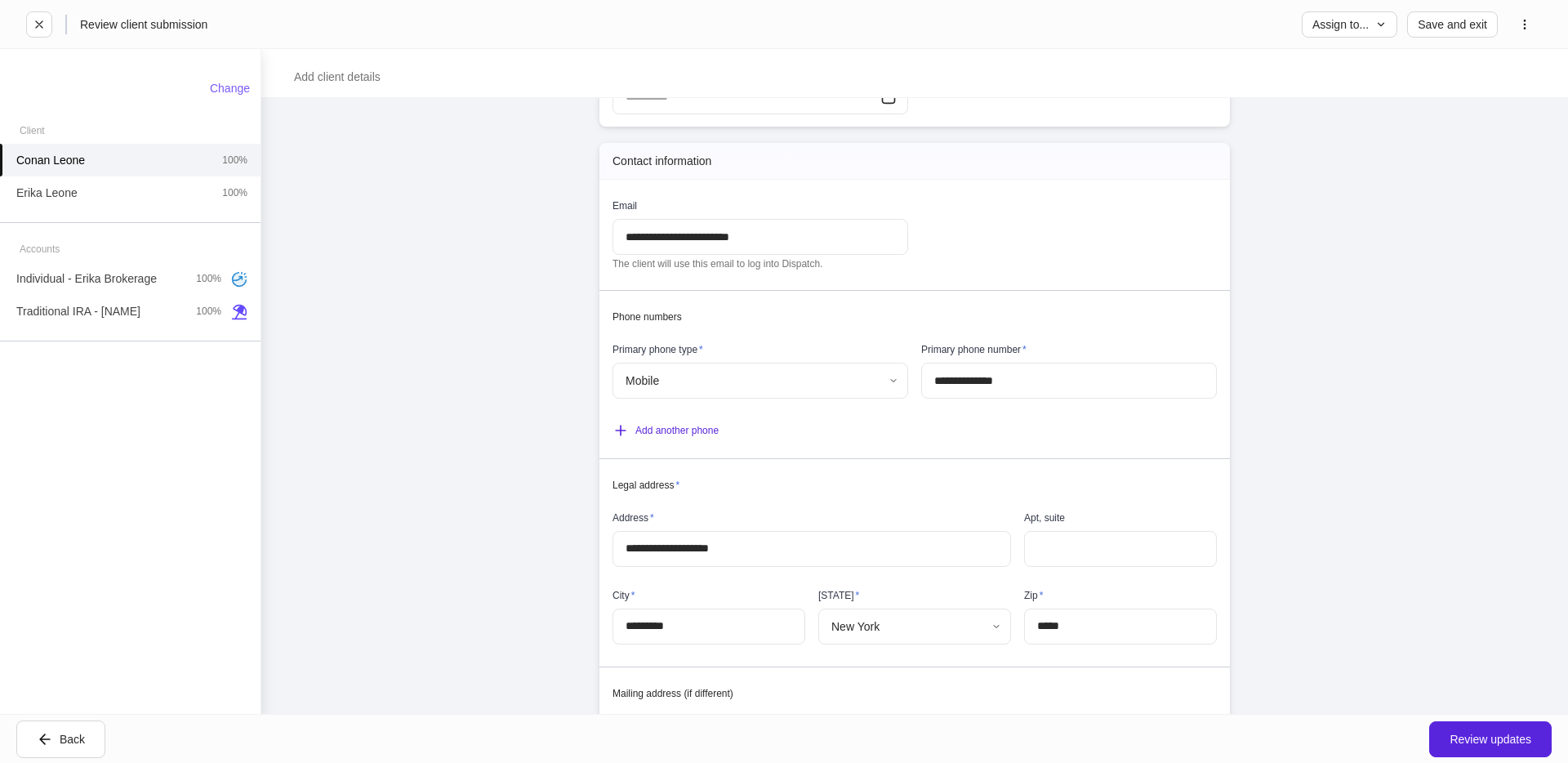 scroll, scrollTop: 944, scrollLeft: 0, axis: vertical 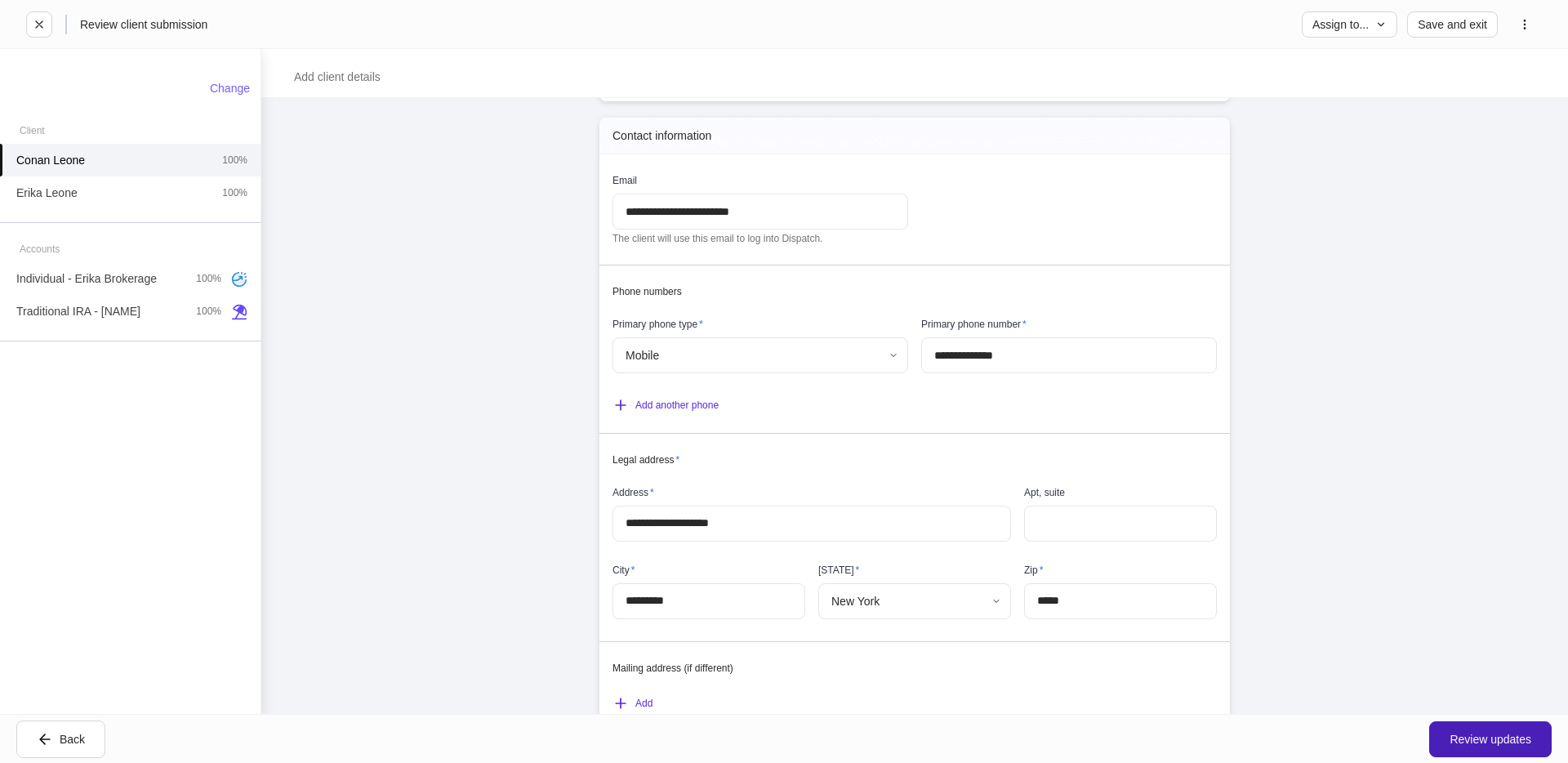 click on "Review updates" at bounding box center [1490, 739] 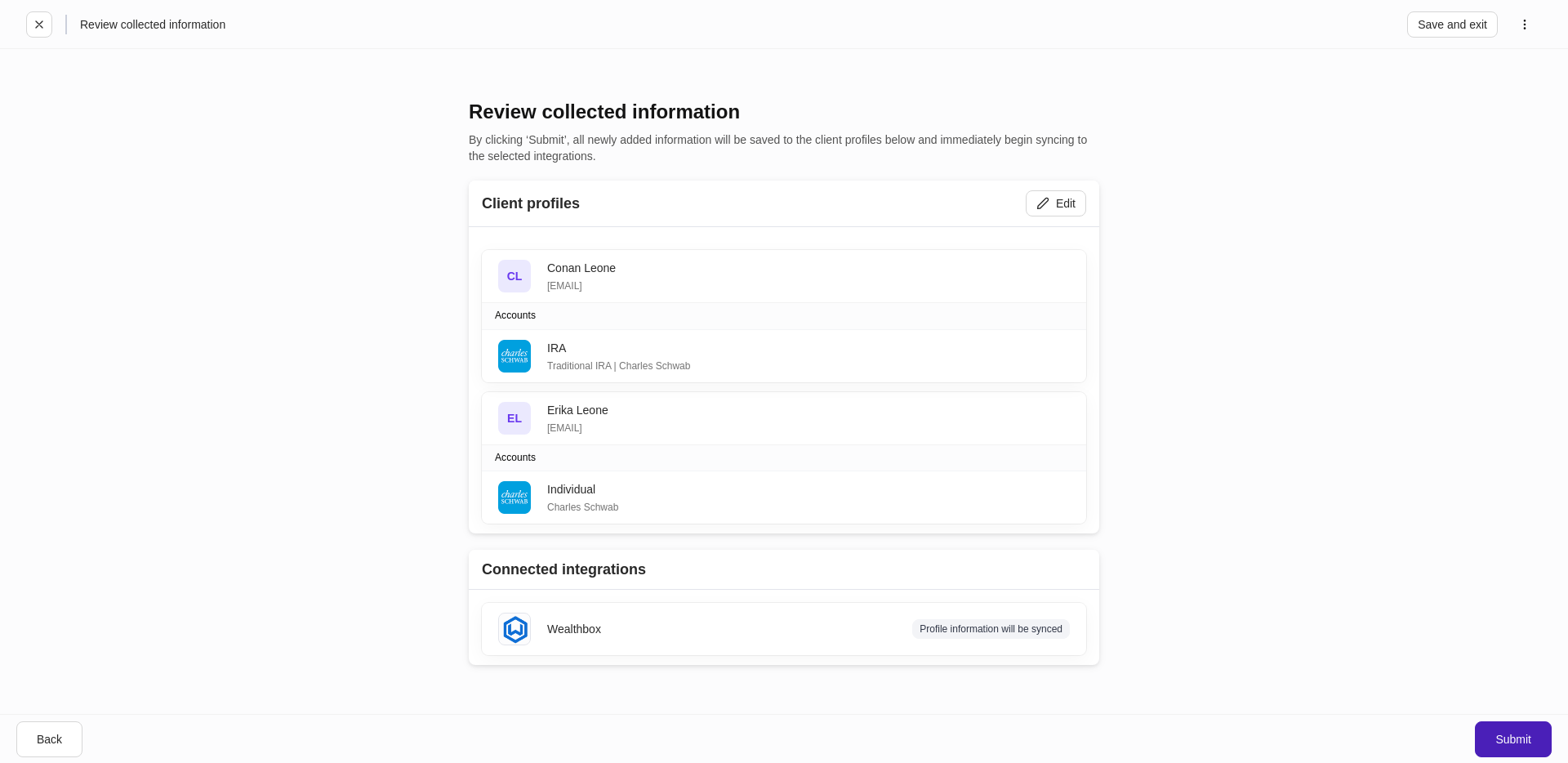 click on "Submit" at bounding box center [1513, 739] 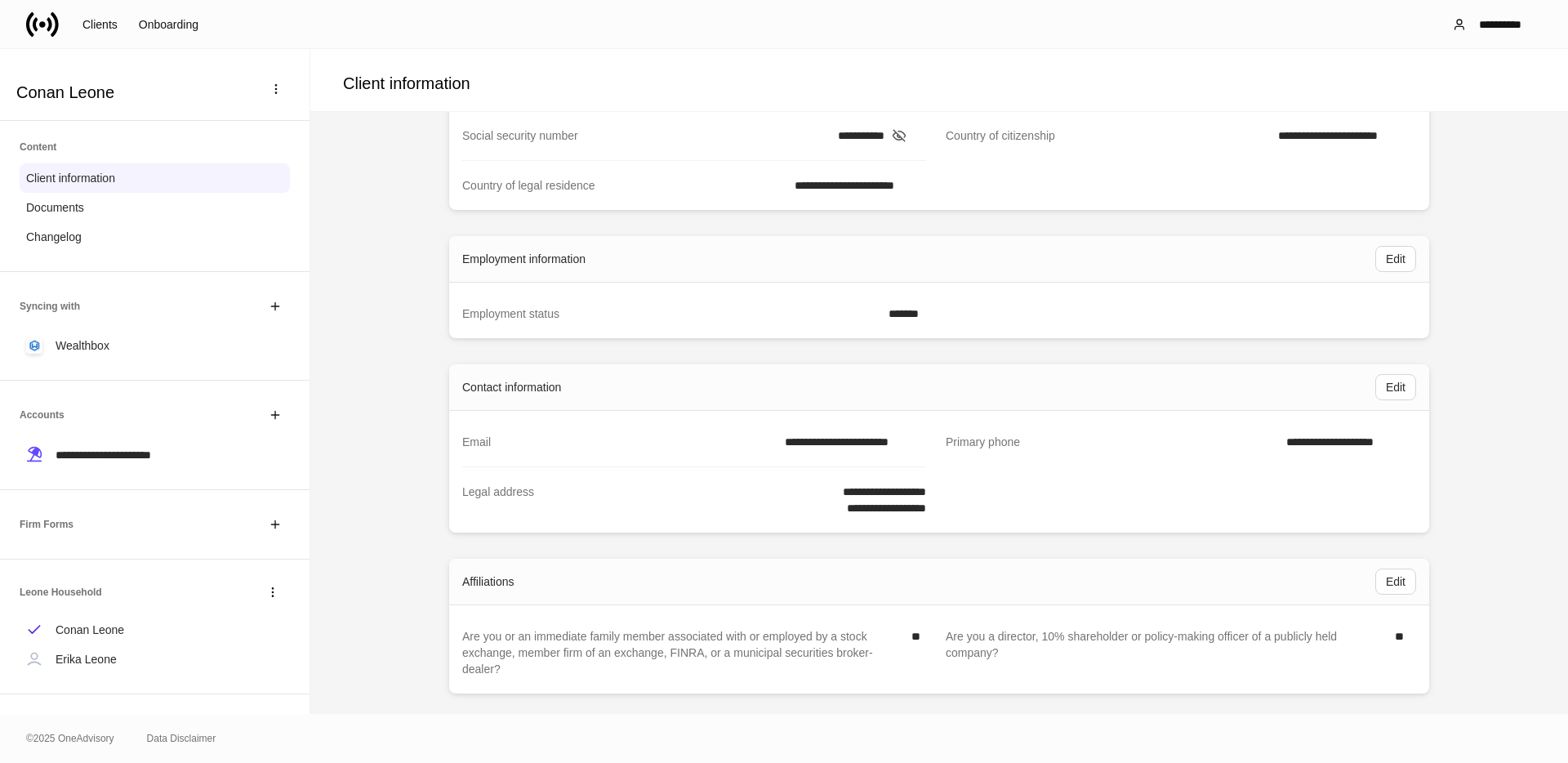 scroll, scrollTop: 0, scrollLeft: 0, axis: both 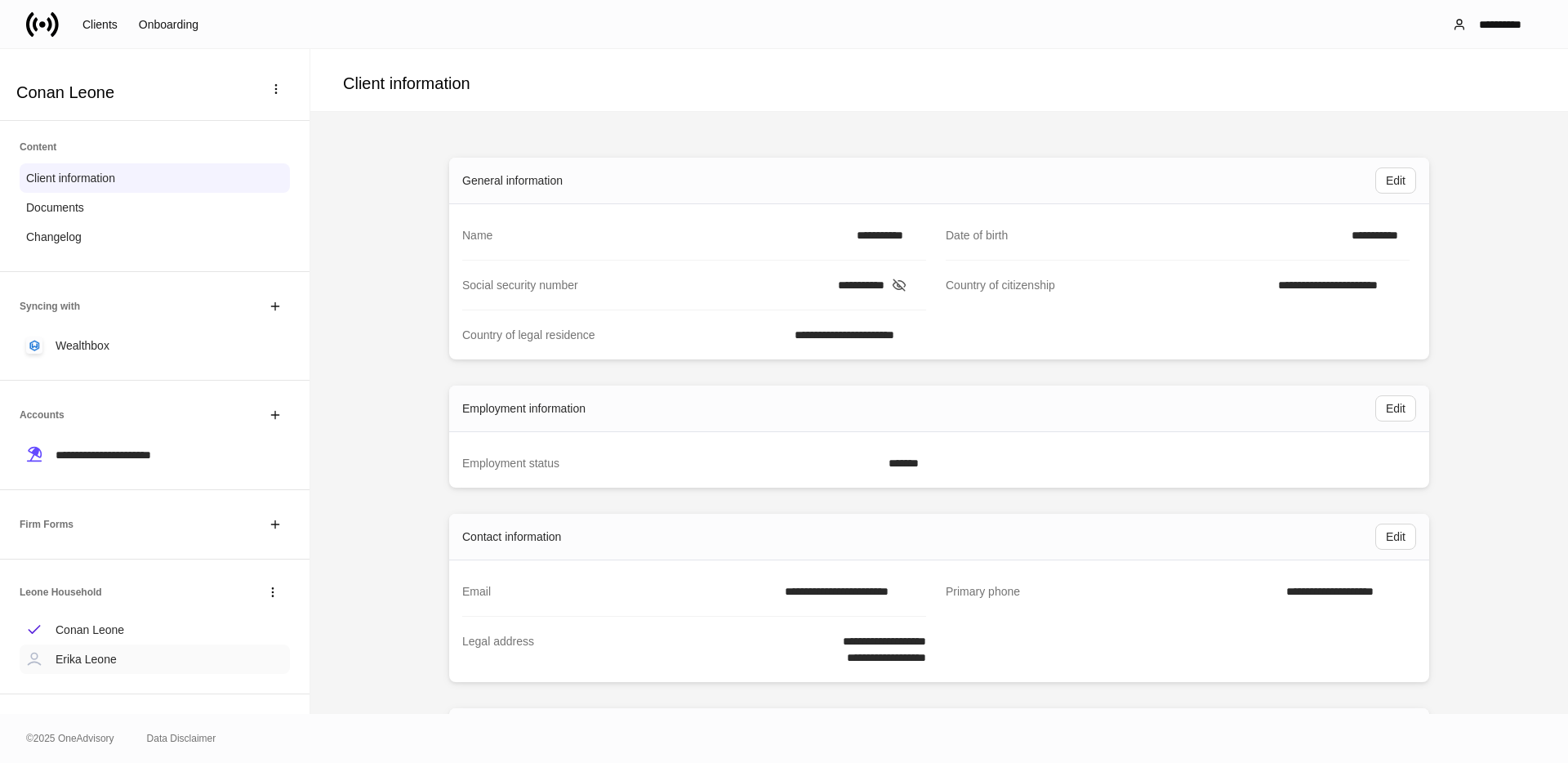 click on "Erika Leone" at bounding box center [86, 659] 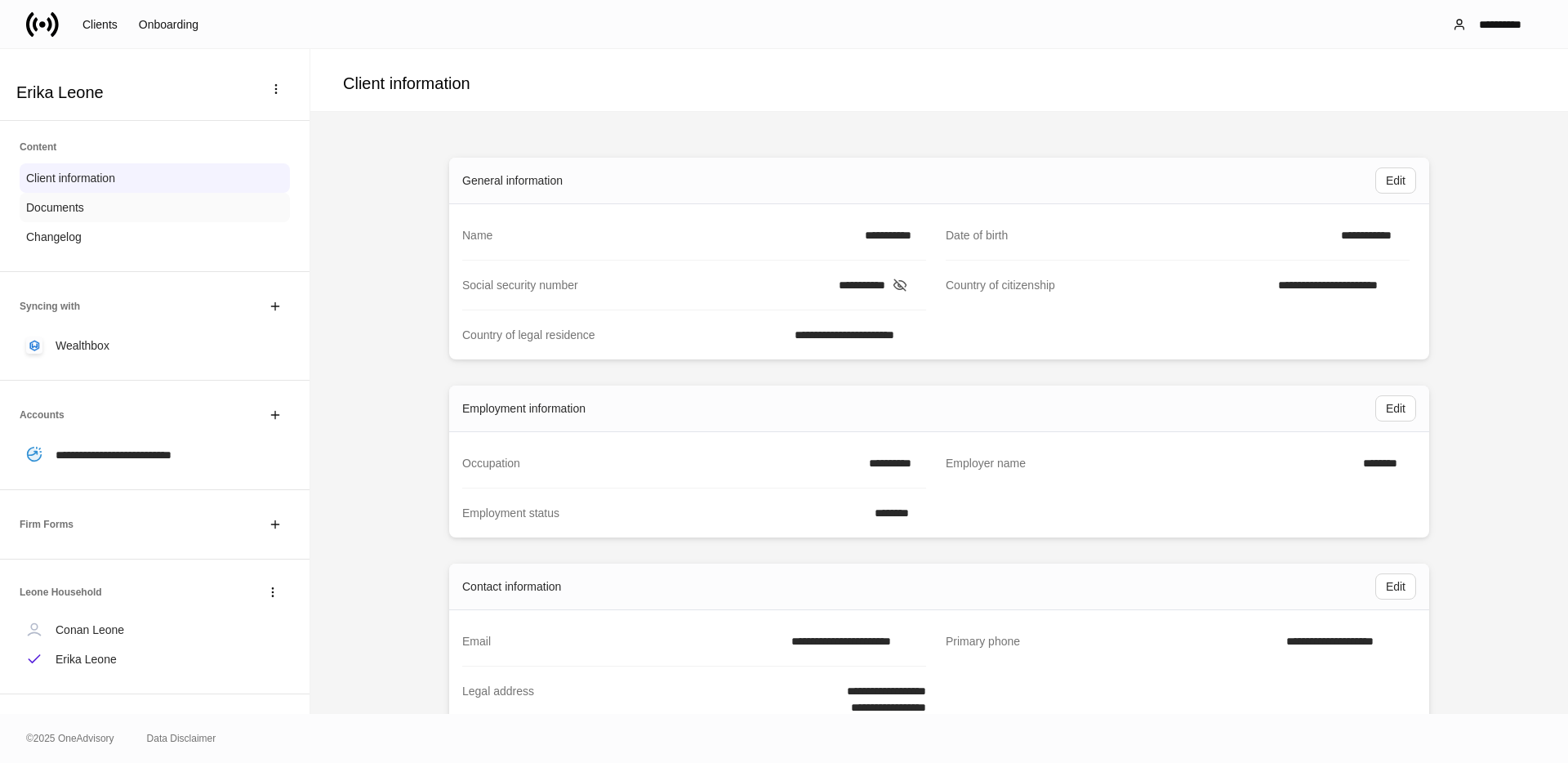 click on "Documents" at bounding box center (154, 207) 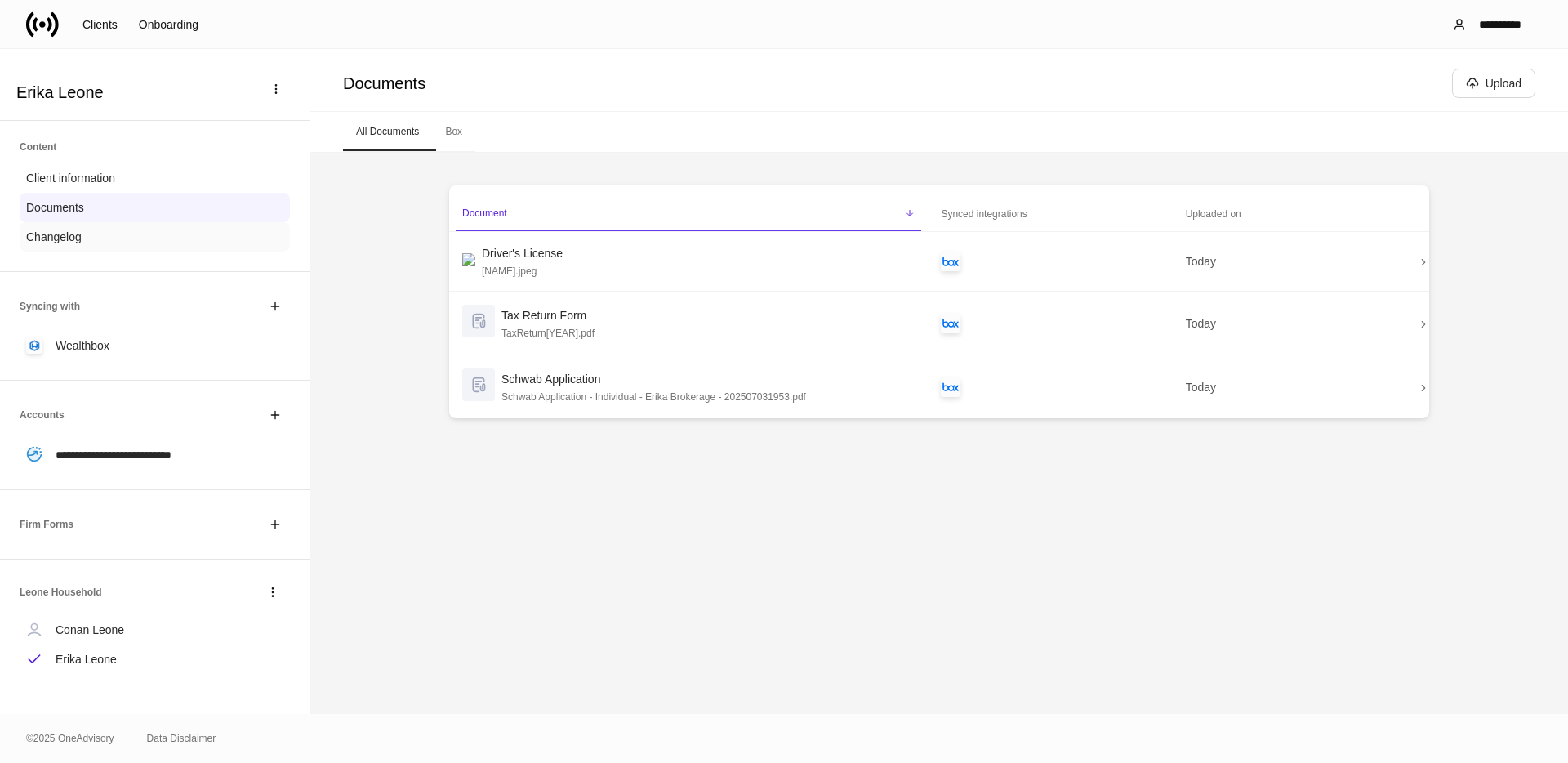 click on "Changelog" at bounding box center (54, 237) 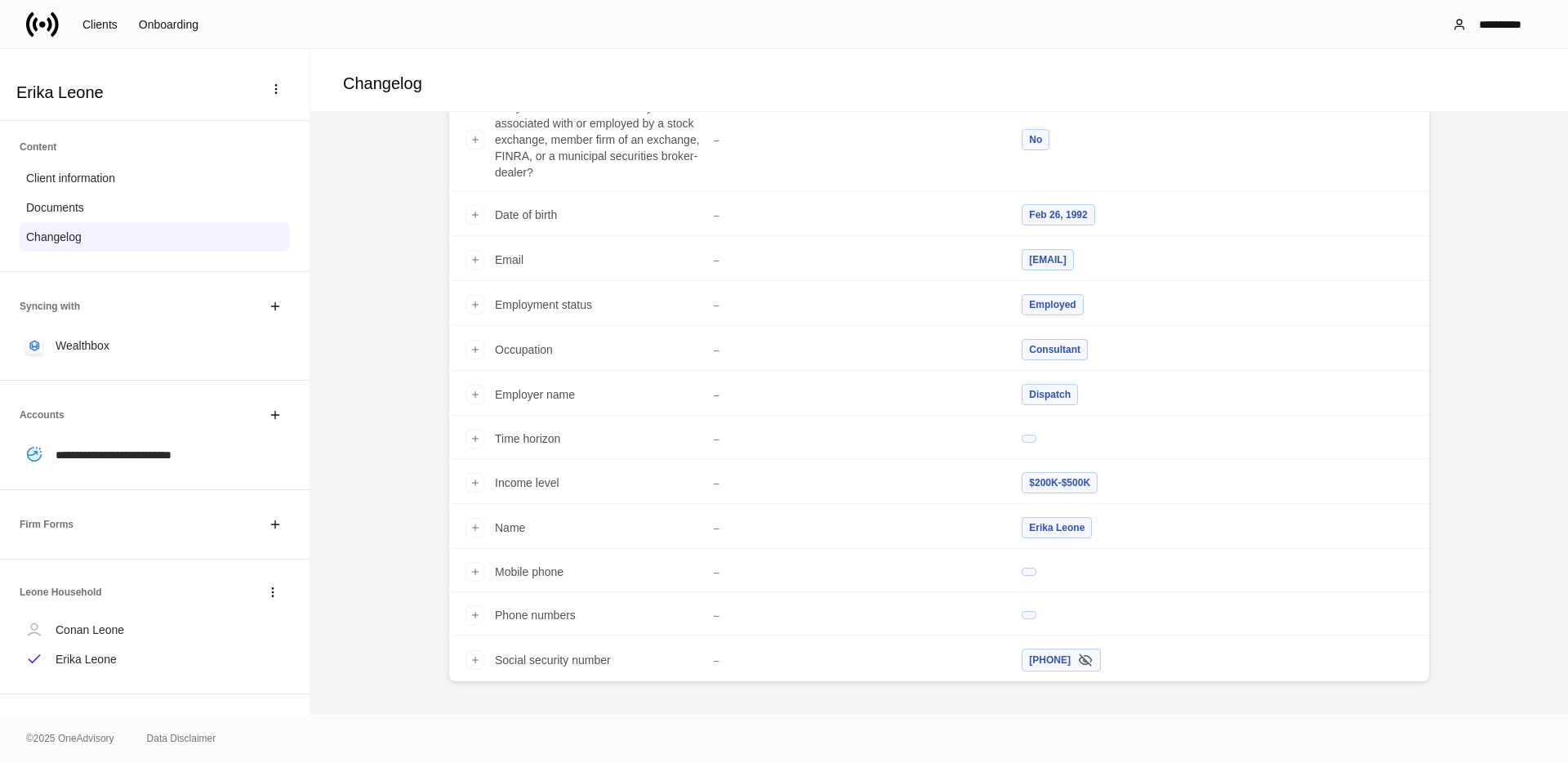 scroll, scrollTop: 0, scrollLeft: 0, axis: both 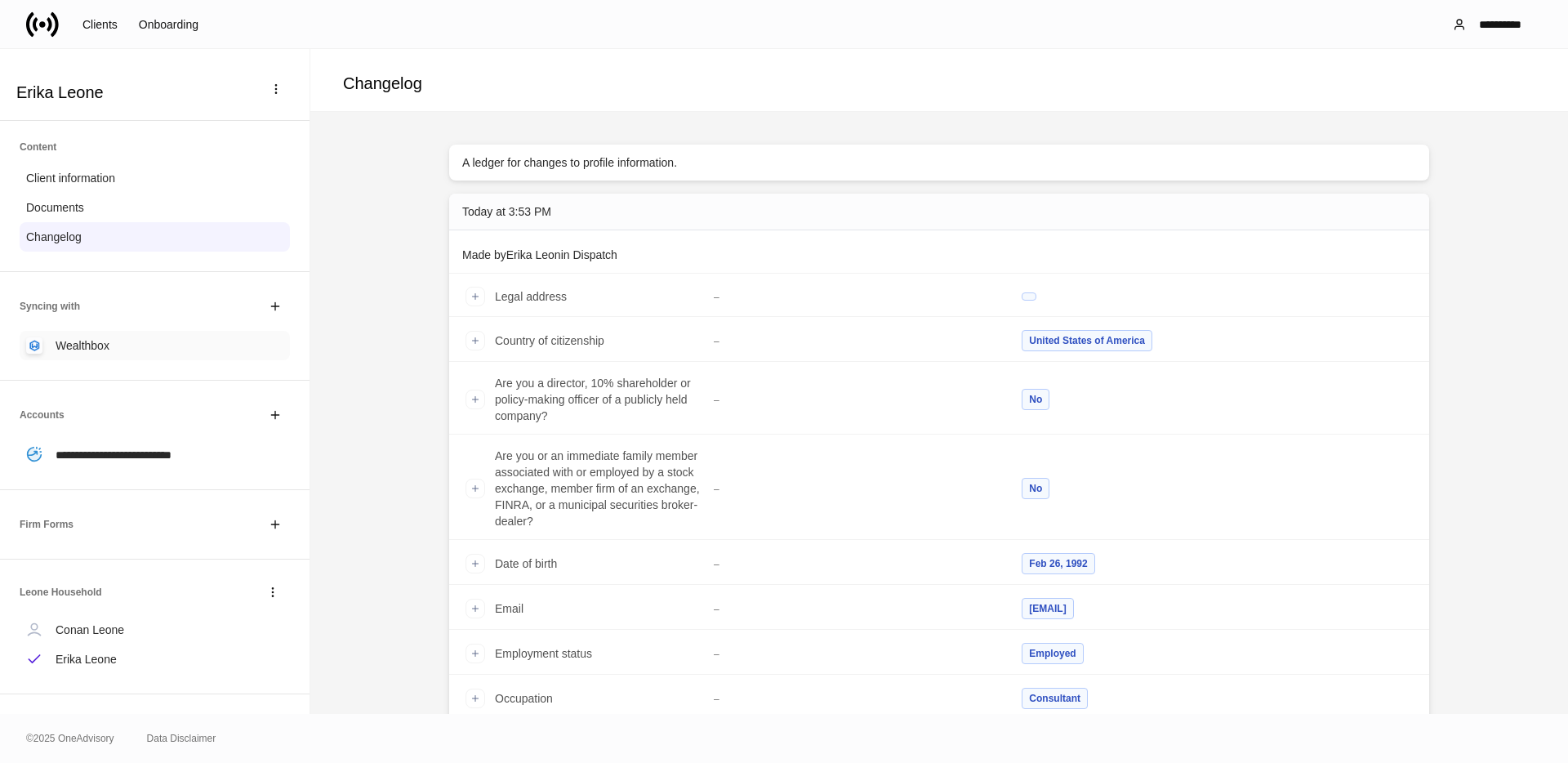 click on "Wealthbox" at bounding box center (154, 346) 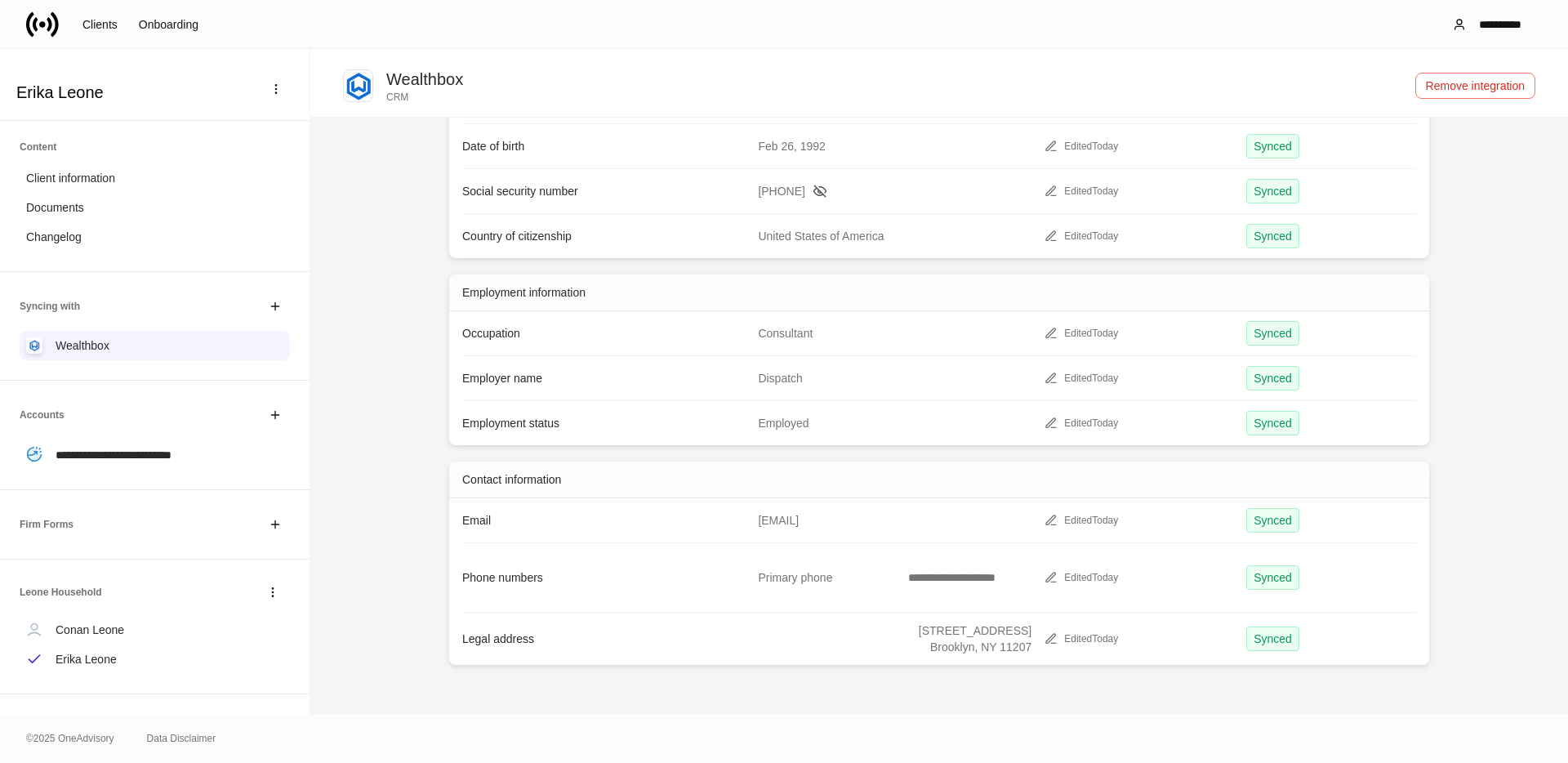 scroll, scrollTop: 0, scrollLeft: 0, axis: both 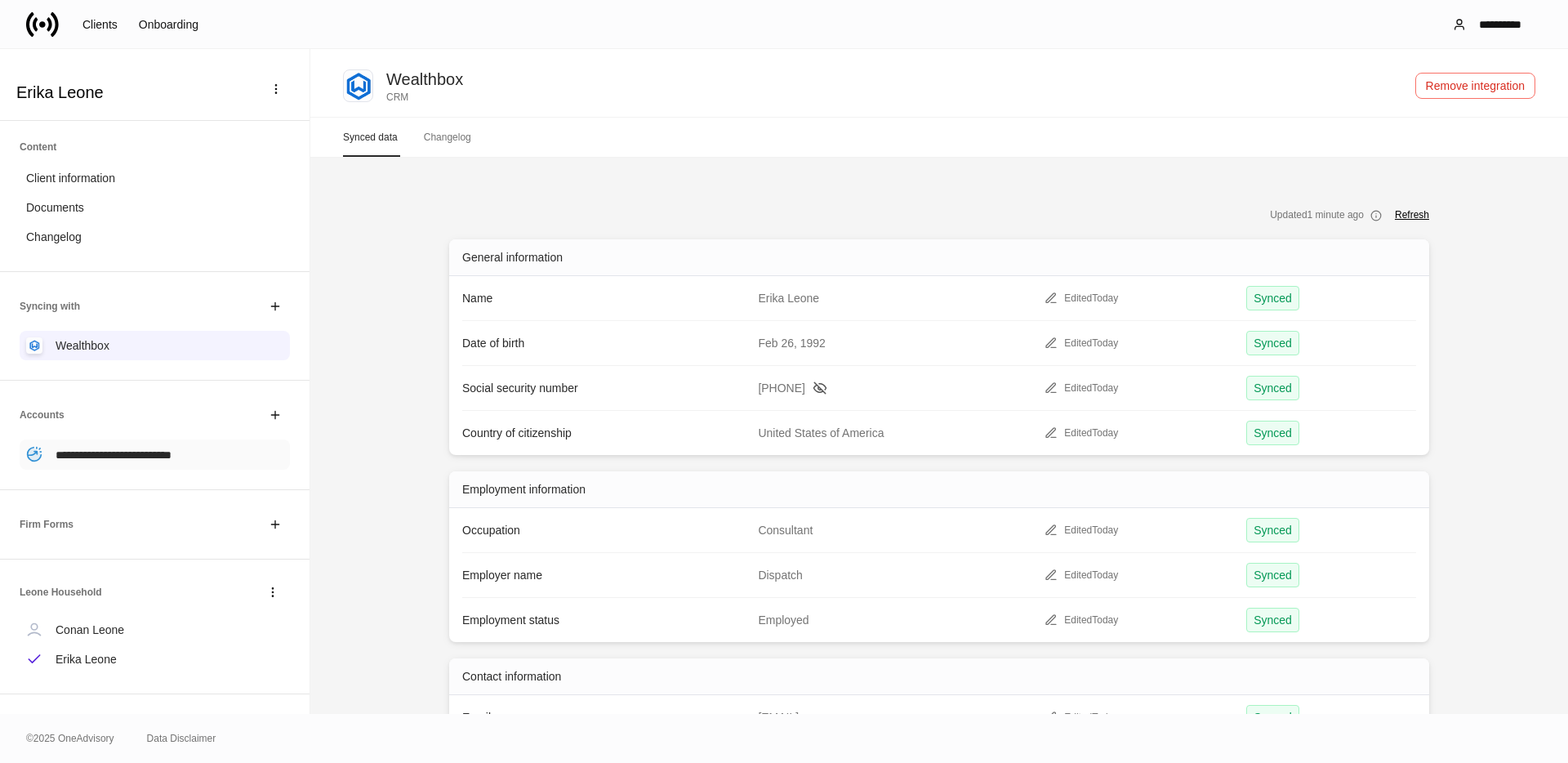 click on "**********" at bounding box center (114, 455) 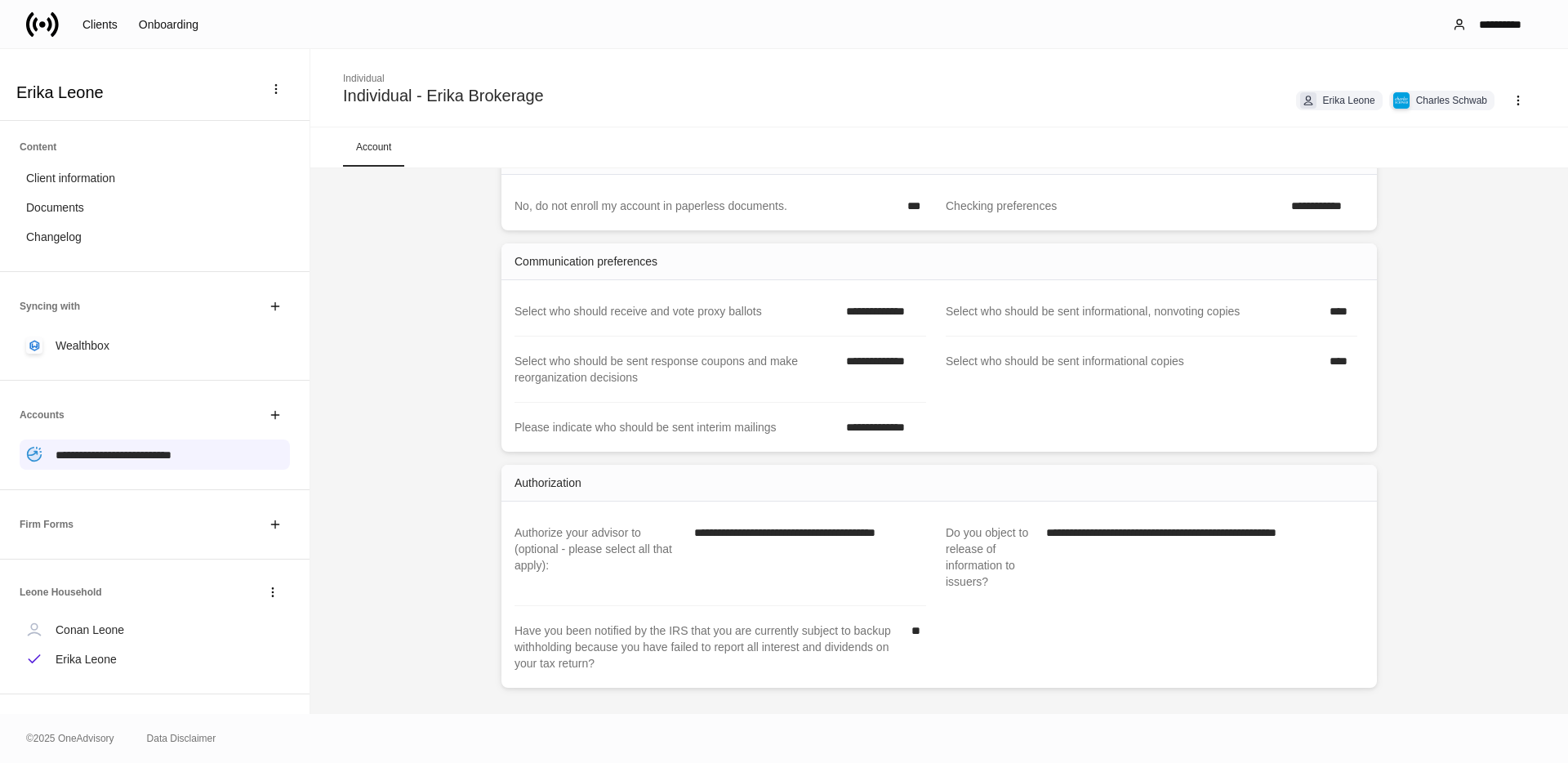 scroll, scrollTop: 0, scrollLeft: 0, axis: both 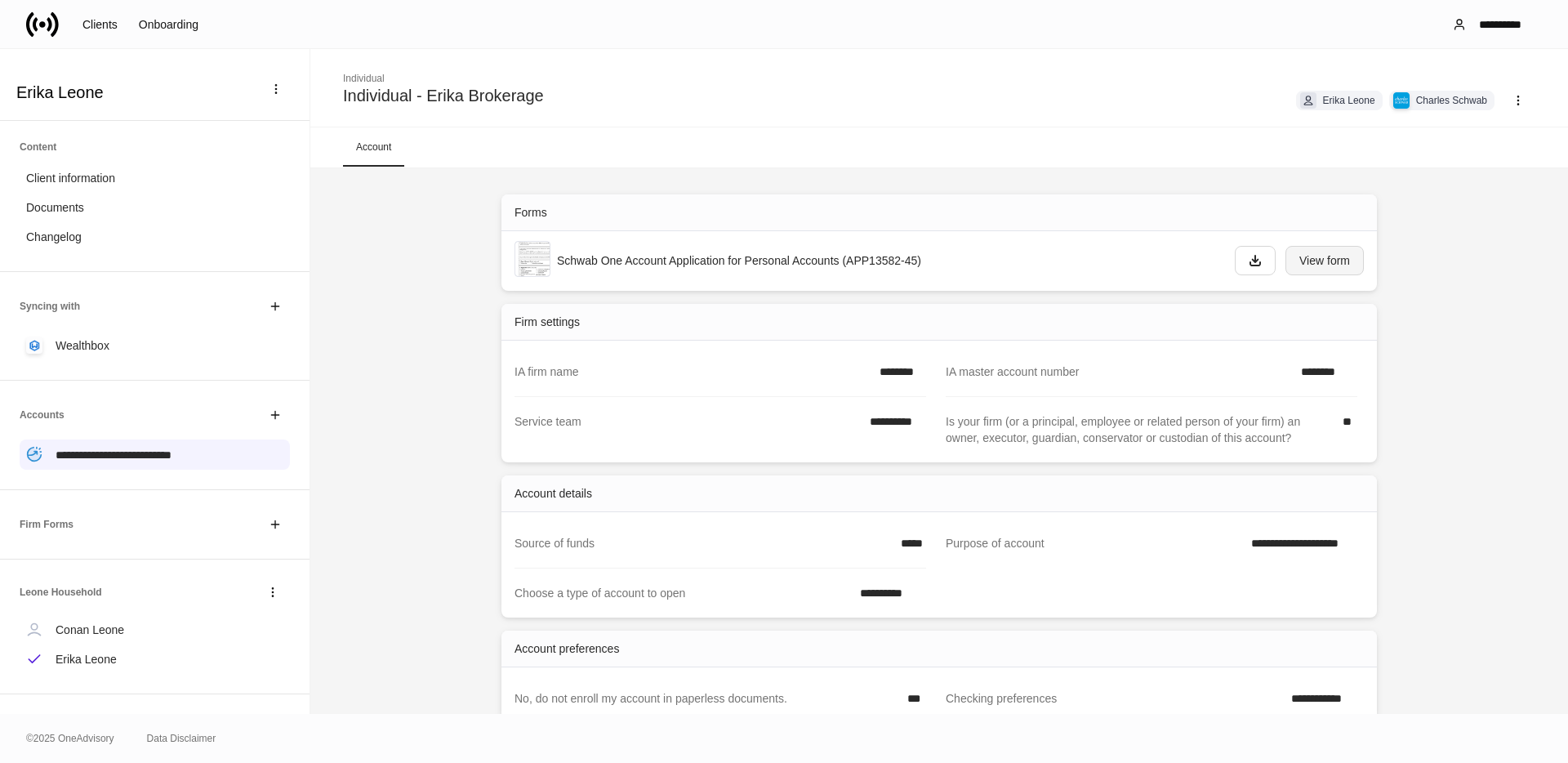 click on "View form" at bounding box center (1255, 261) 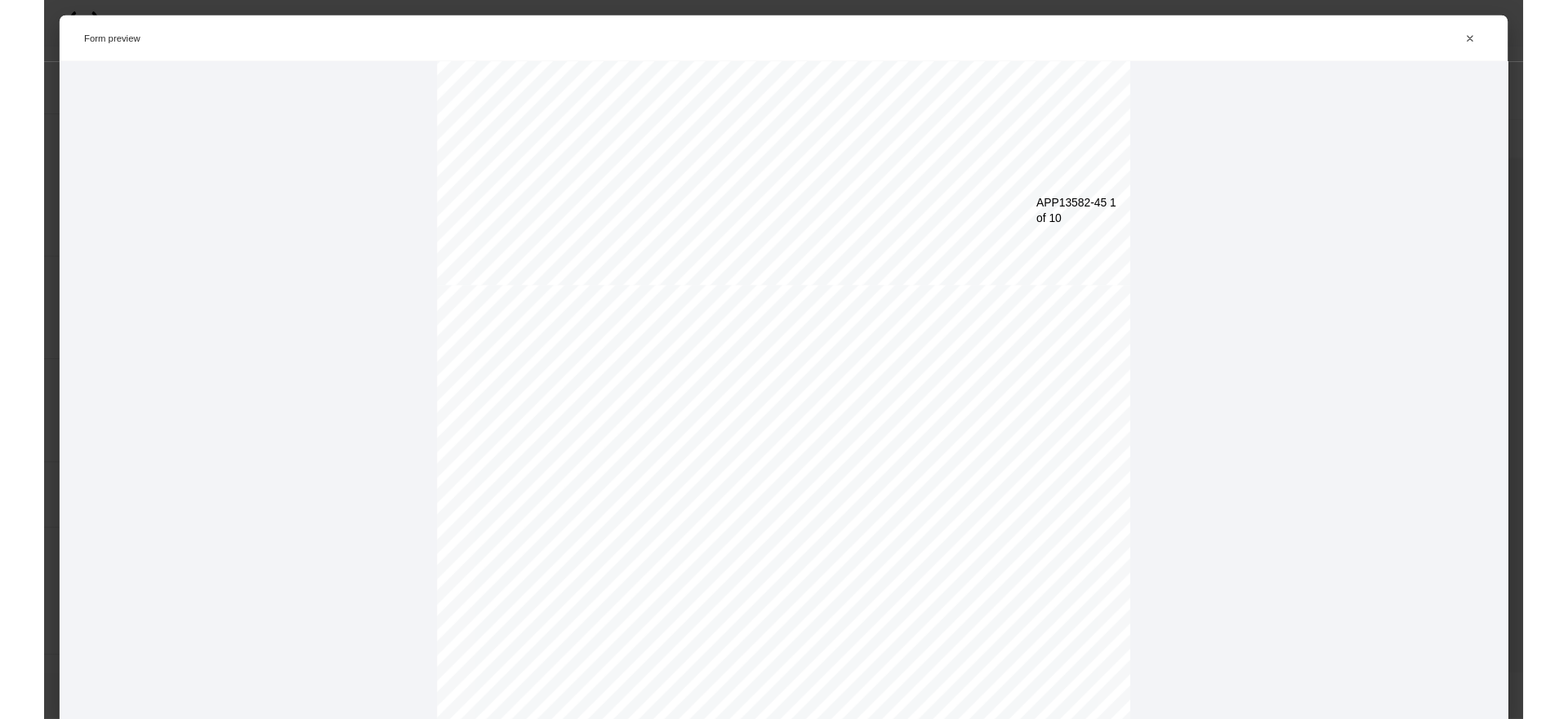 scroll, scrollTop: 1048, scrollLeft: 0, axis: vertical 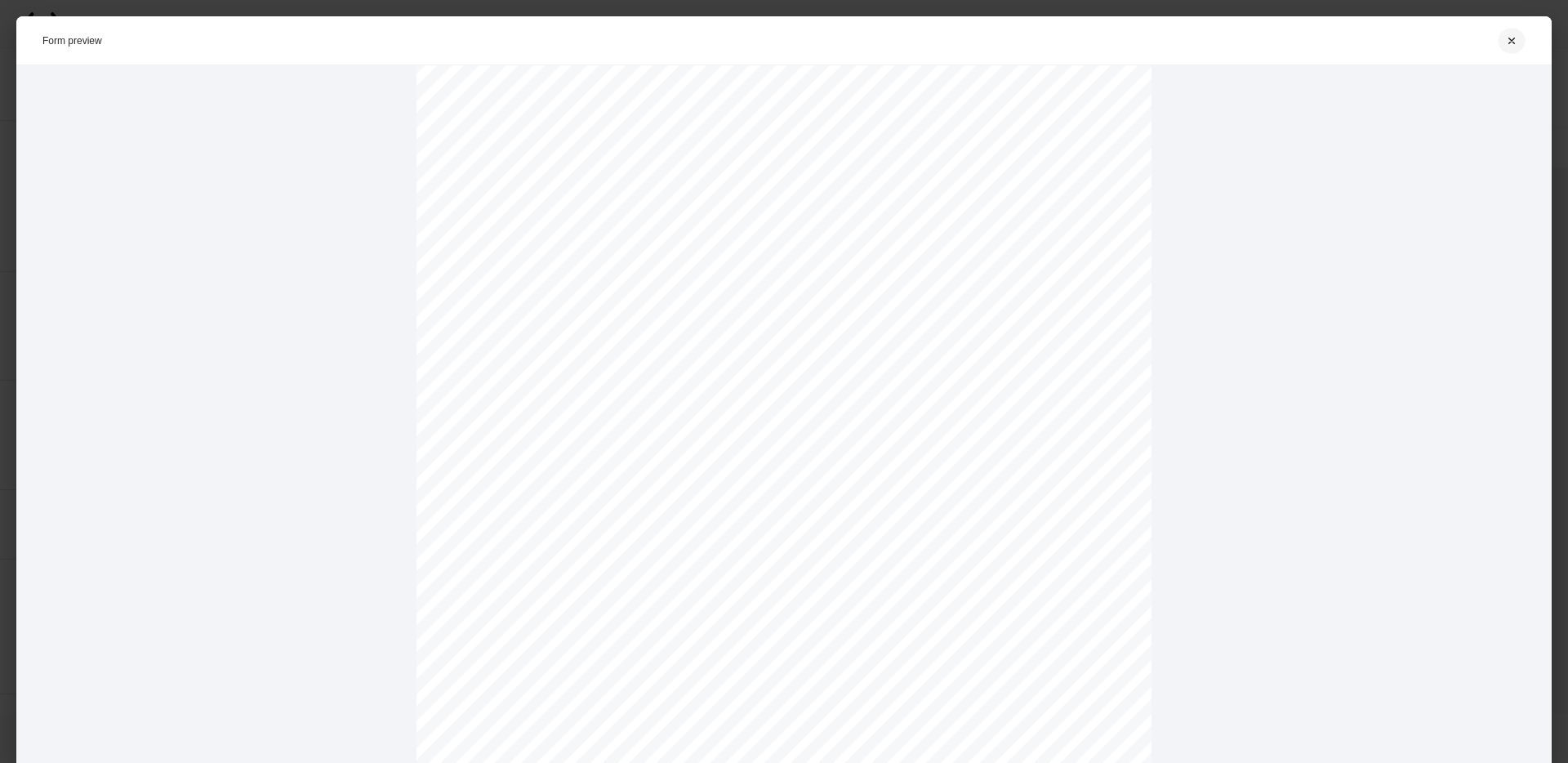 click at bounding box center (1512, 41) 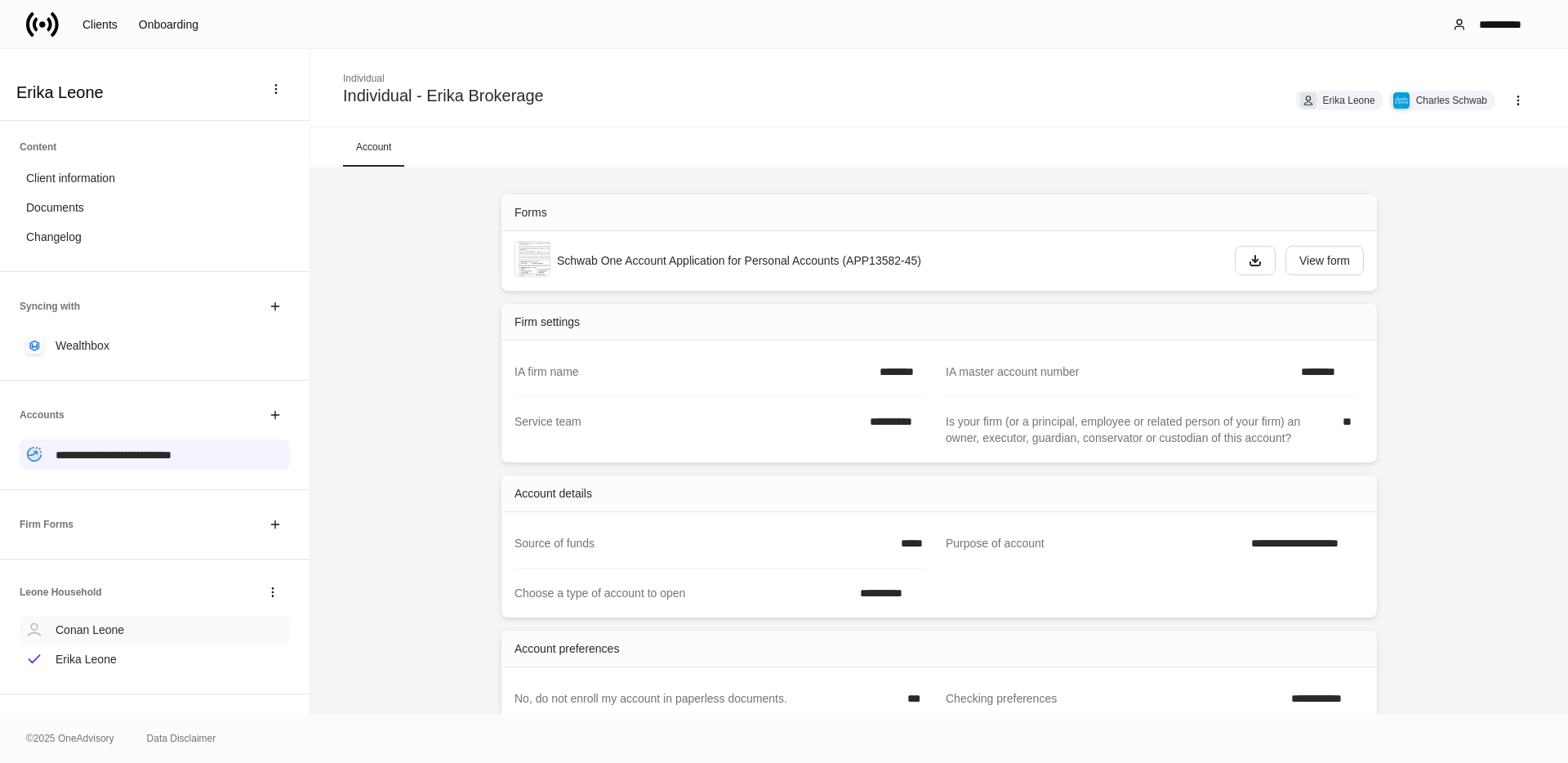 click on "Conan Leone" at bounding box center [90, 630] 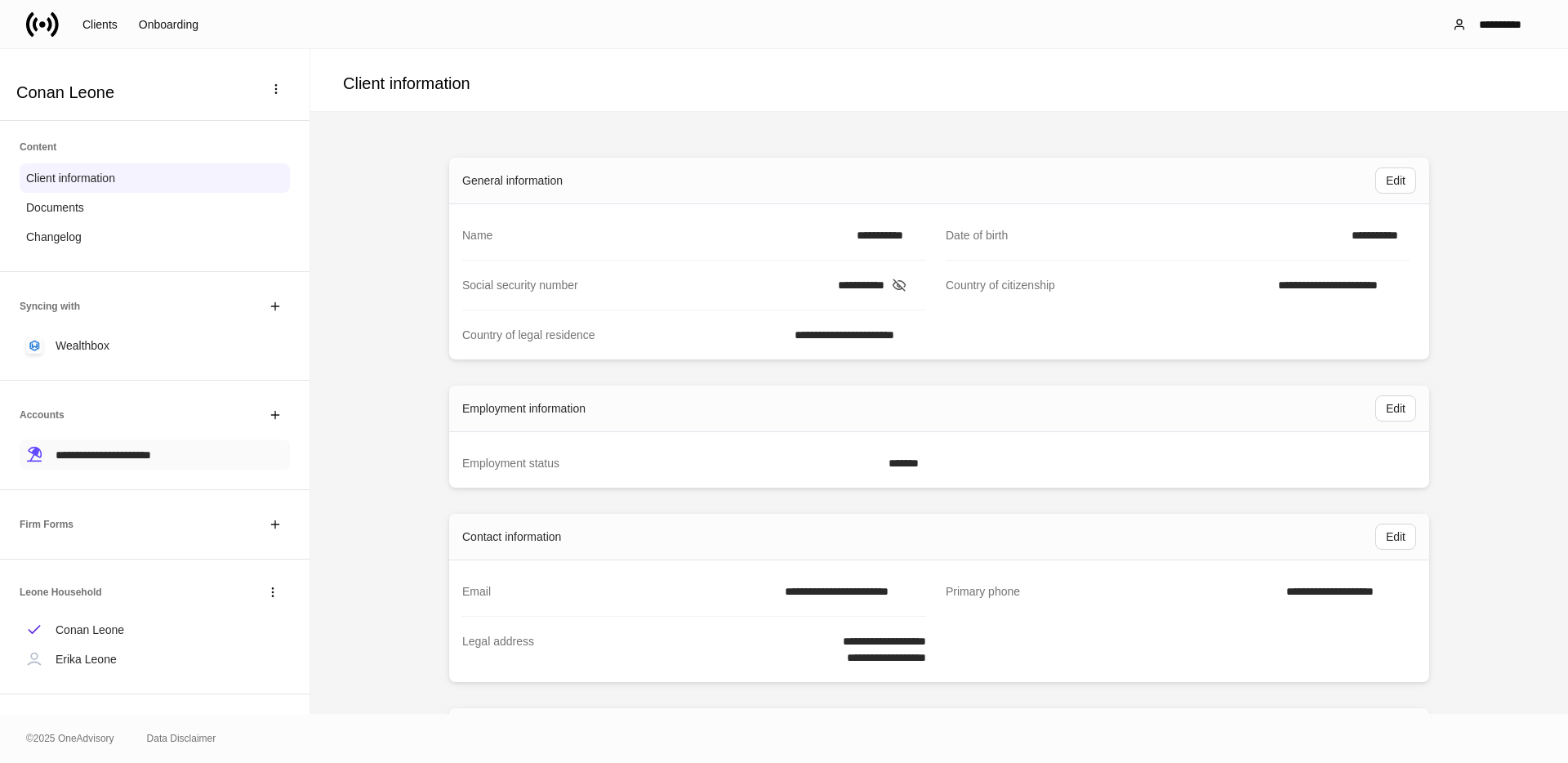 click on "**********" at bounding box center [103, 455] 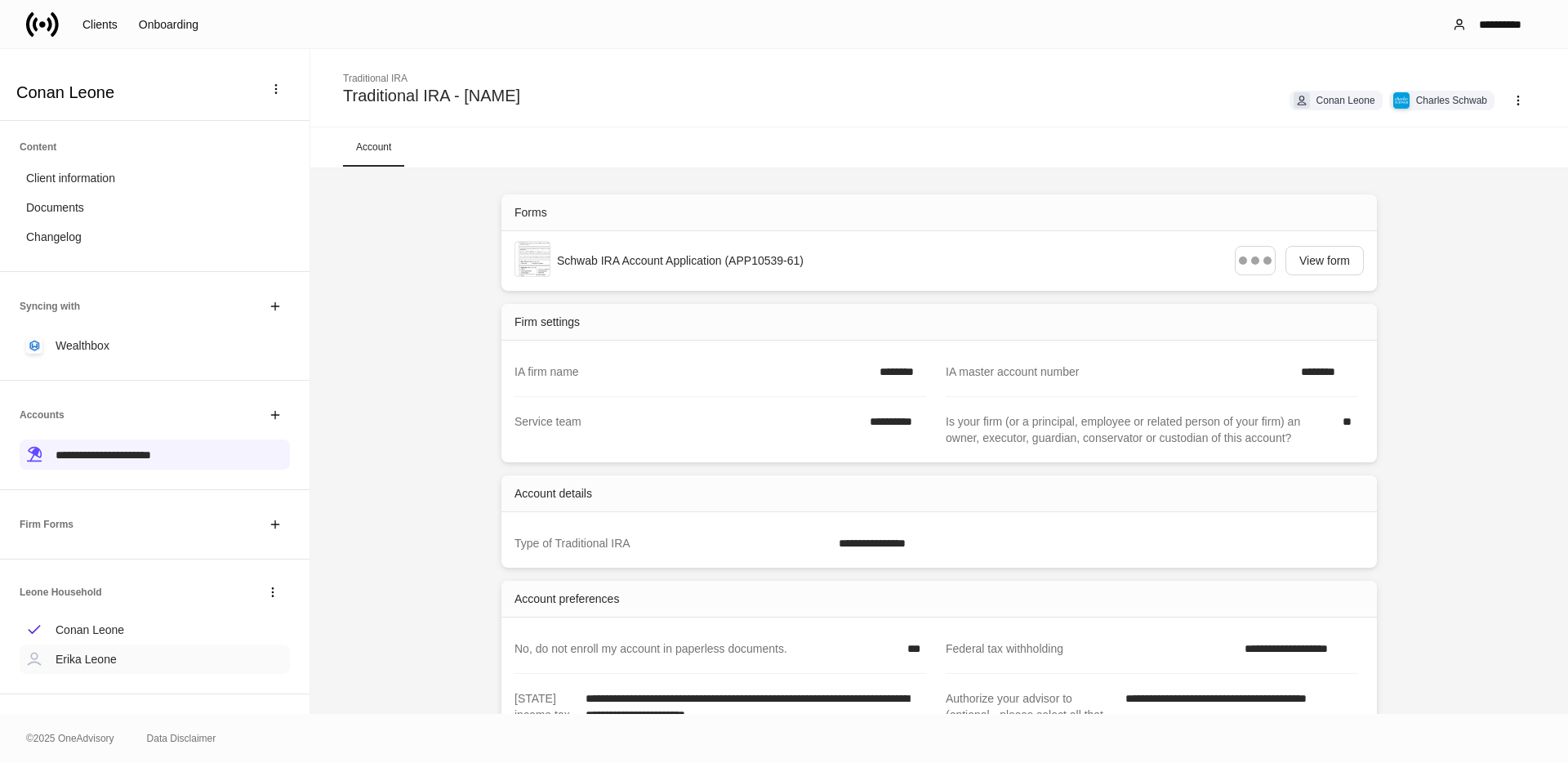 click on "Erika Leone" at bounding box center (86, 659) 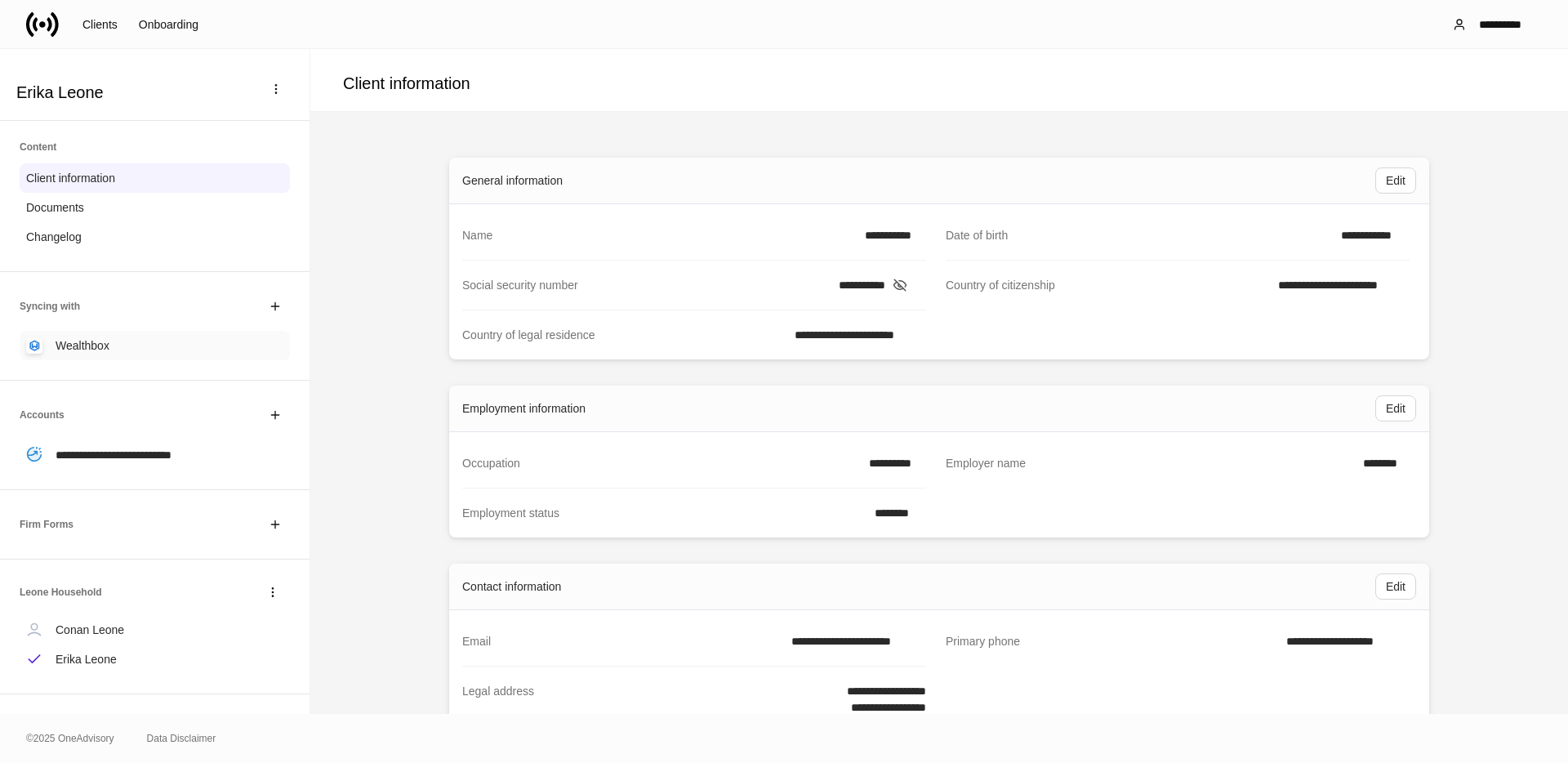 click on "Wealthbox" at bounding box center (154, 346) 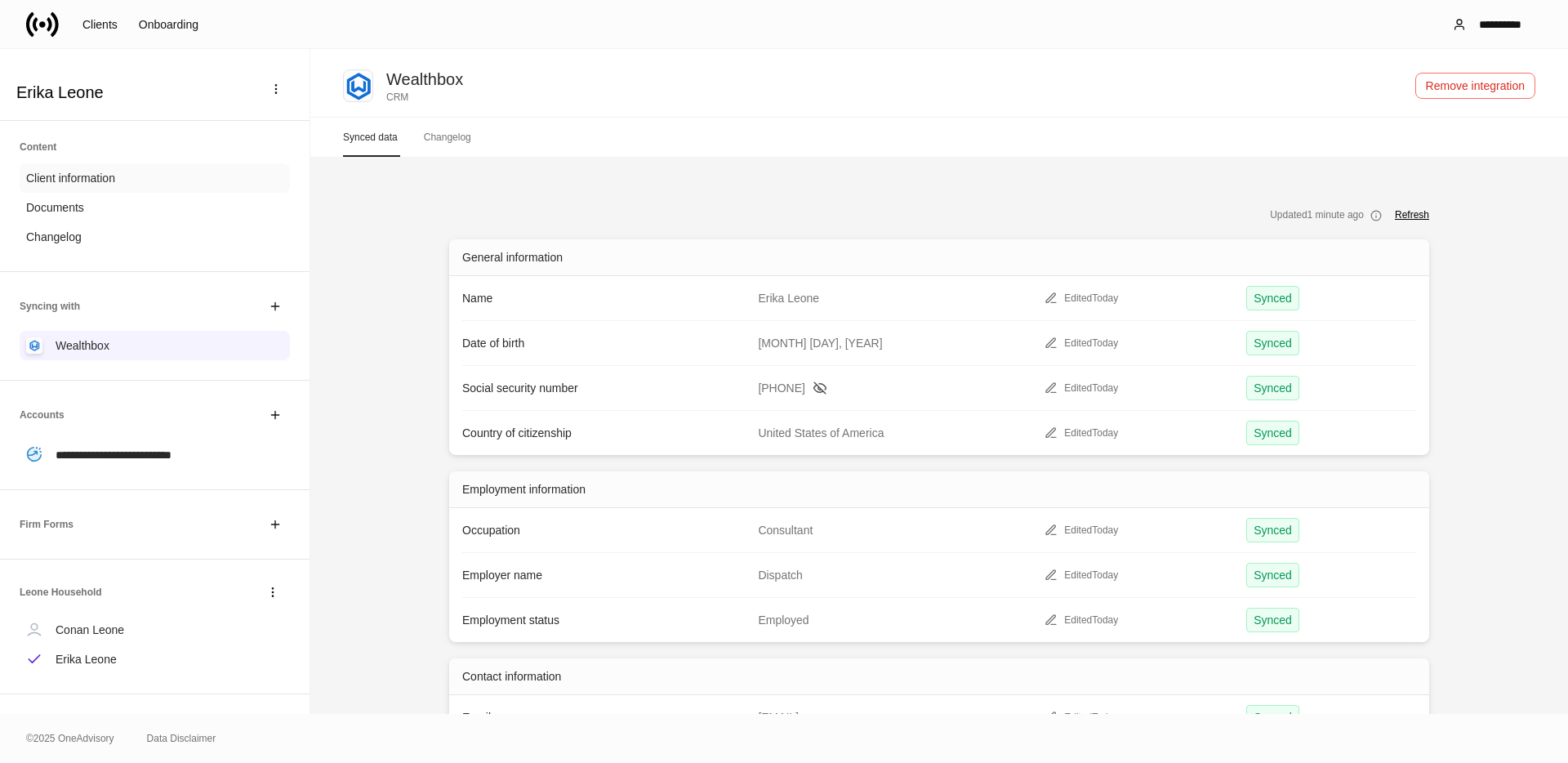 click on "Client information" at bounding box center [154, 178] 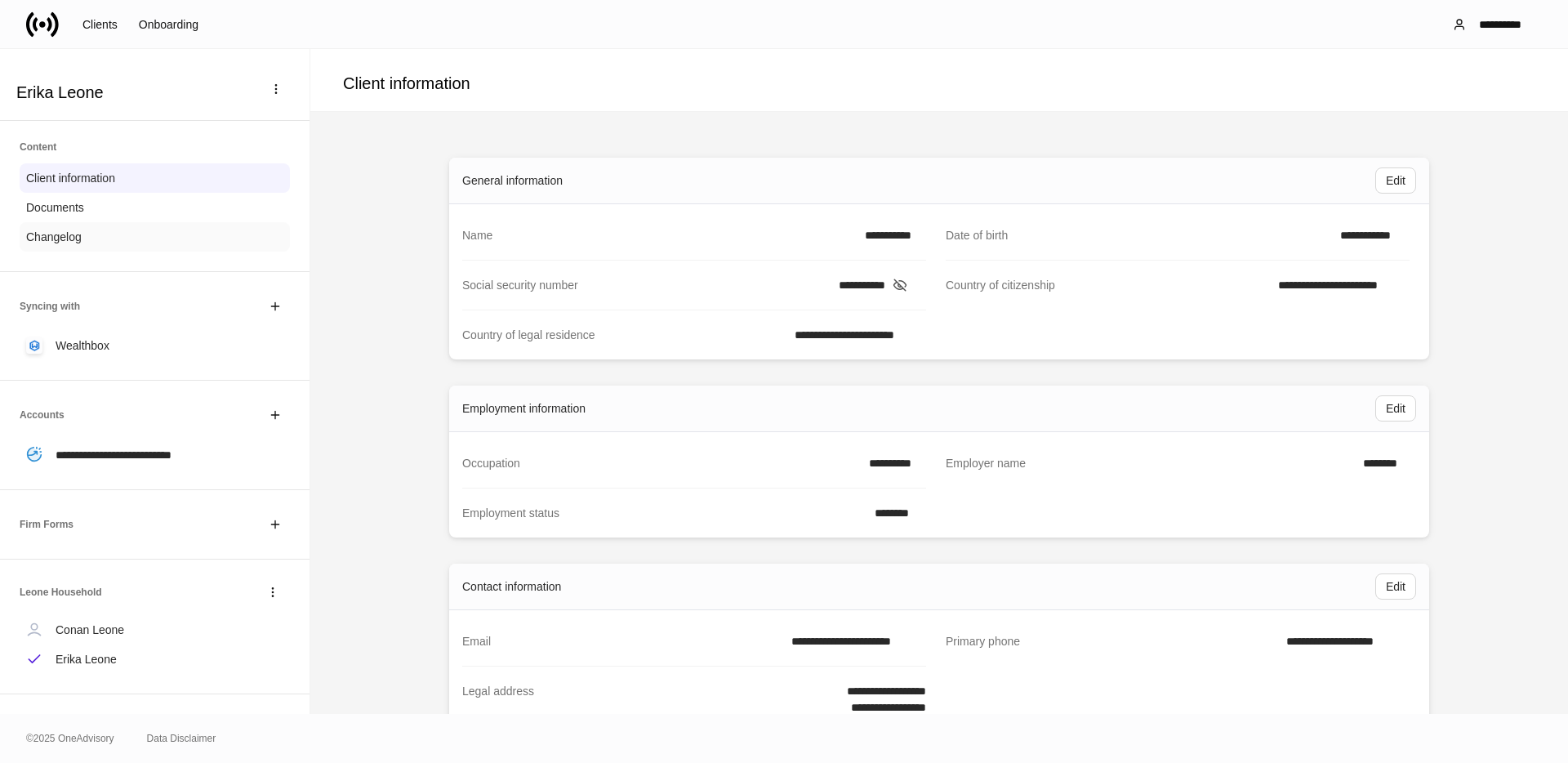 click on "Changelog" at bounding box center (54, 237) 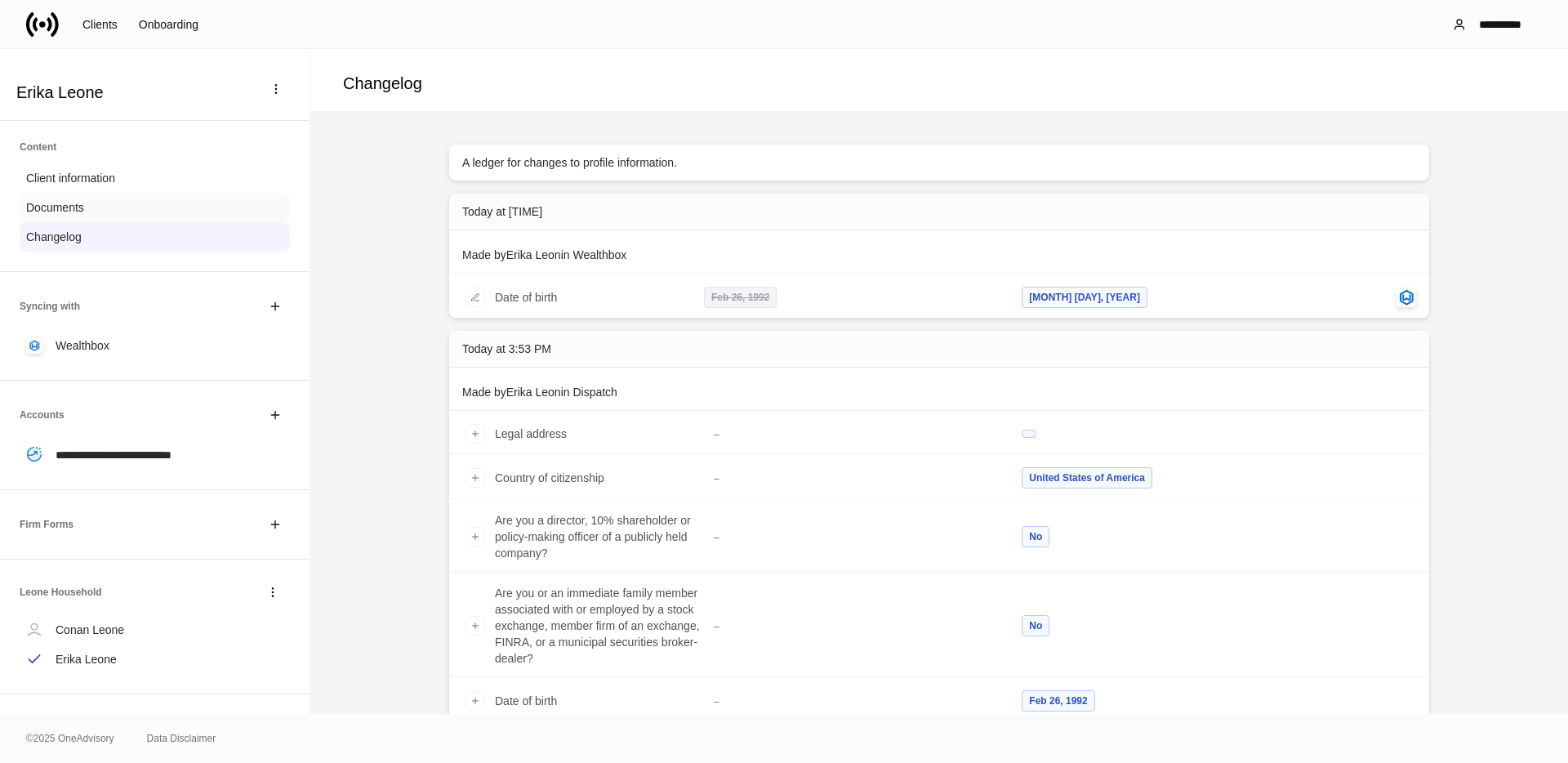 click on "Documents" at bounding box center (154, 207) 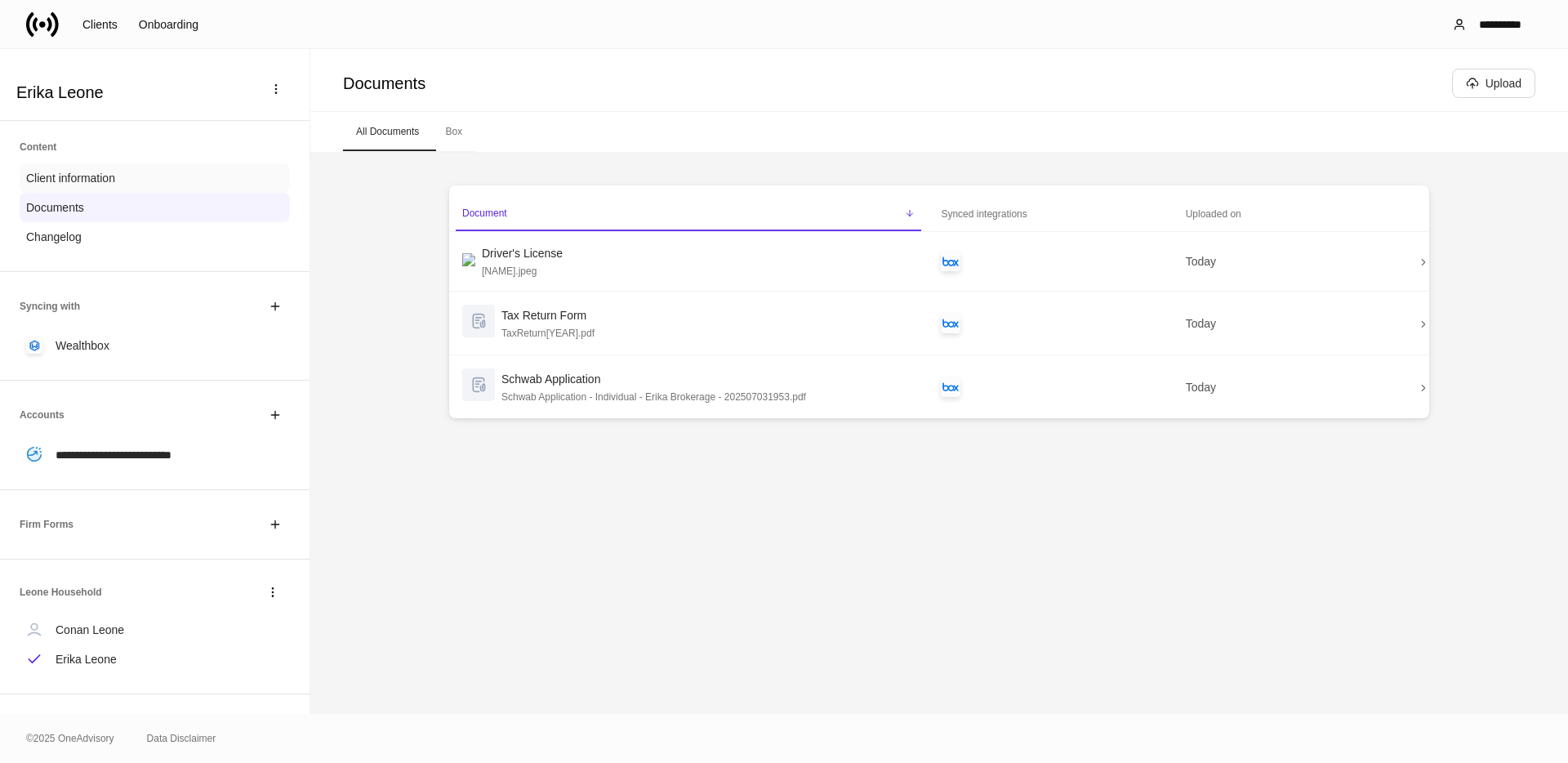 click on "Client information" at bounding box center [70, 178] 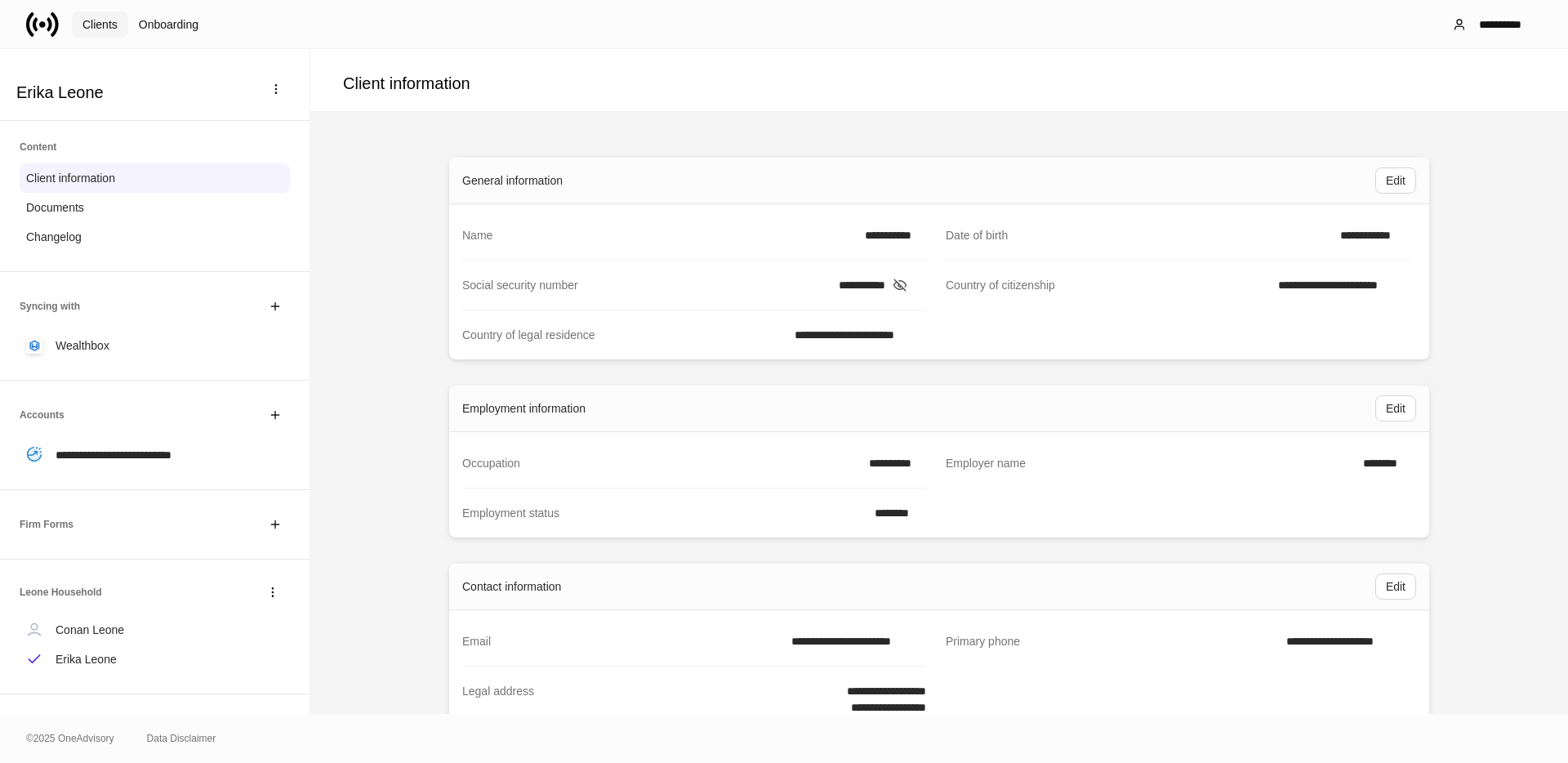 click on "Clients" at bounding box center (100, 25) 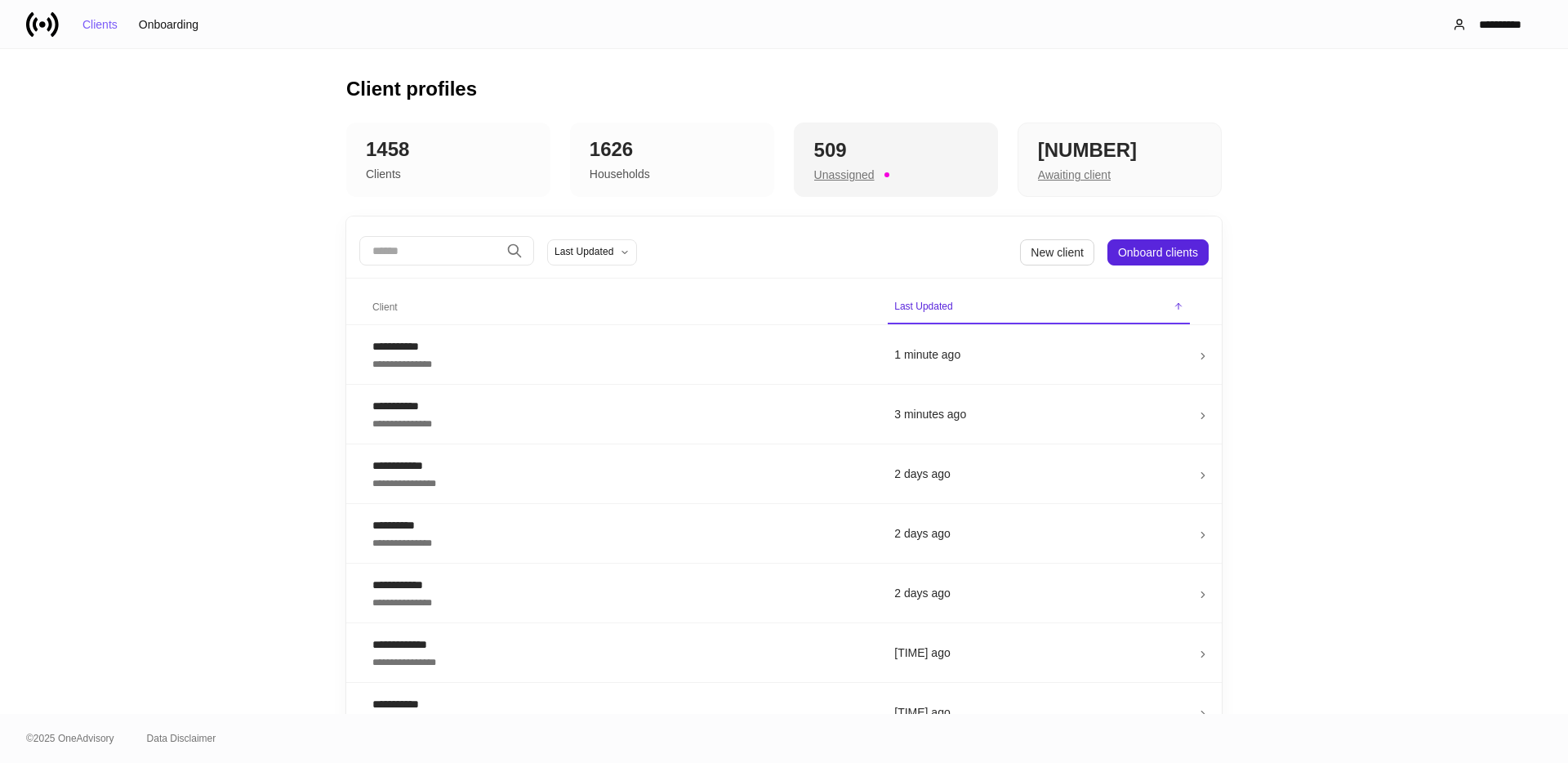 click on "509 Unassigned" at bounding box center (896, 160) 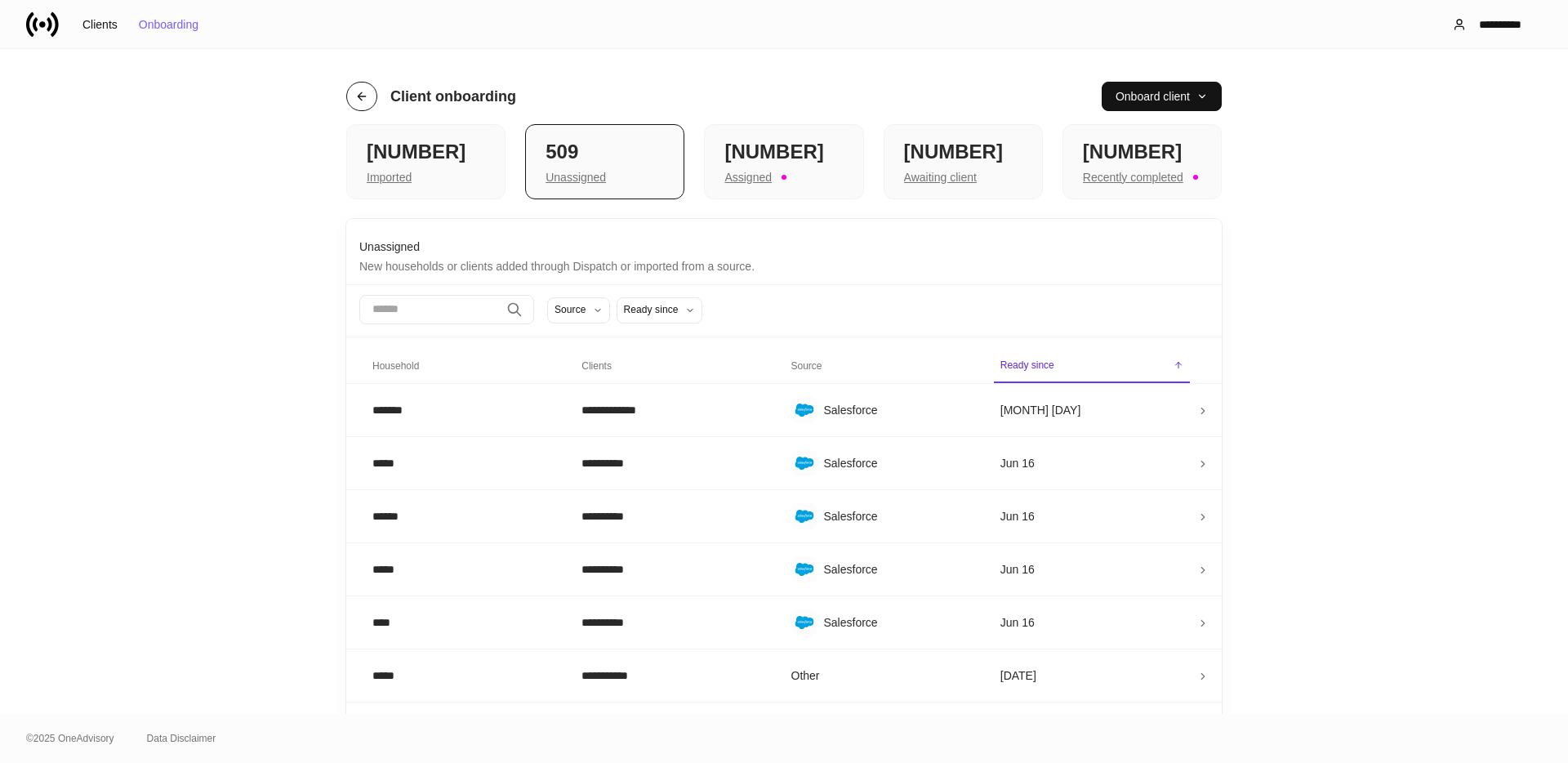 click at bounding box center (362, 96) 